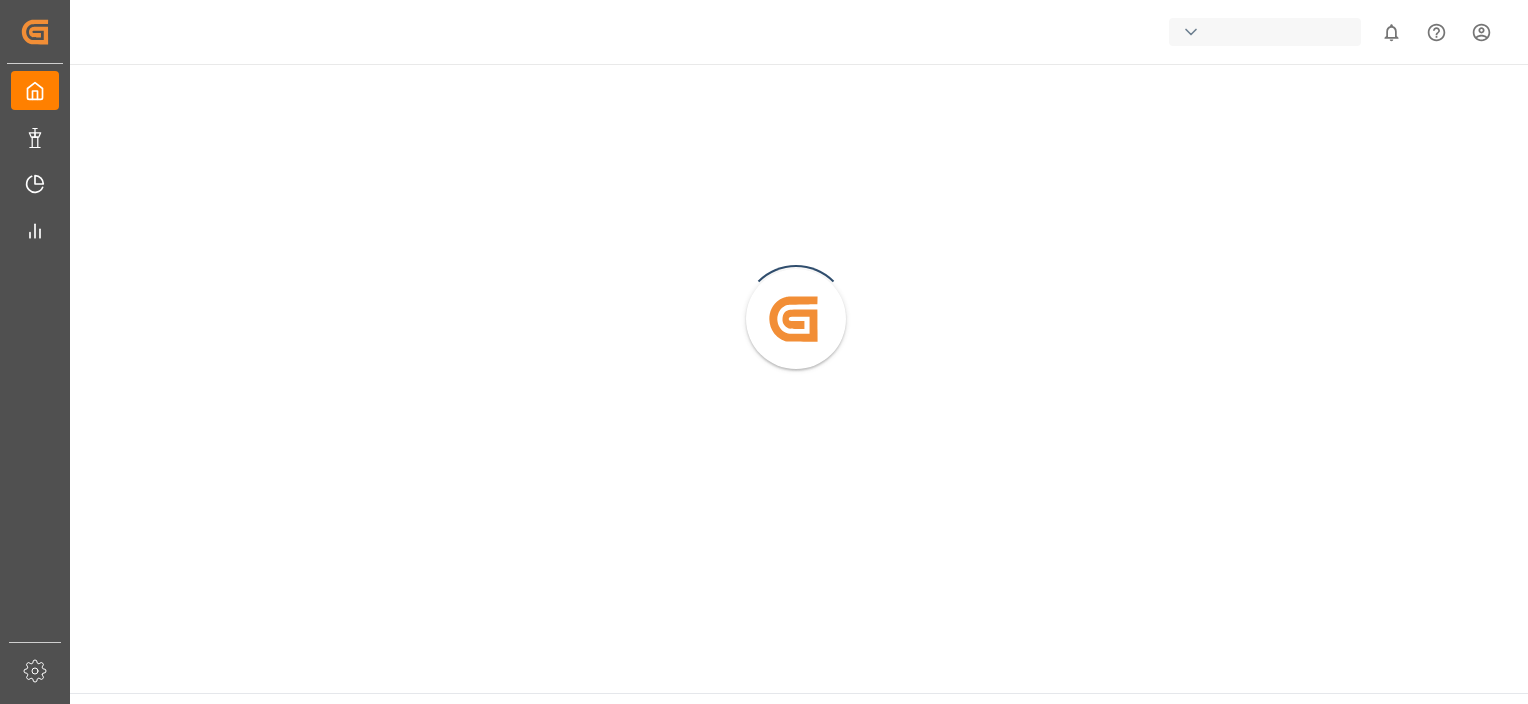 scroll, scrollTop: 0, scrollLeft: 0, axis: both 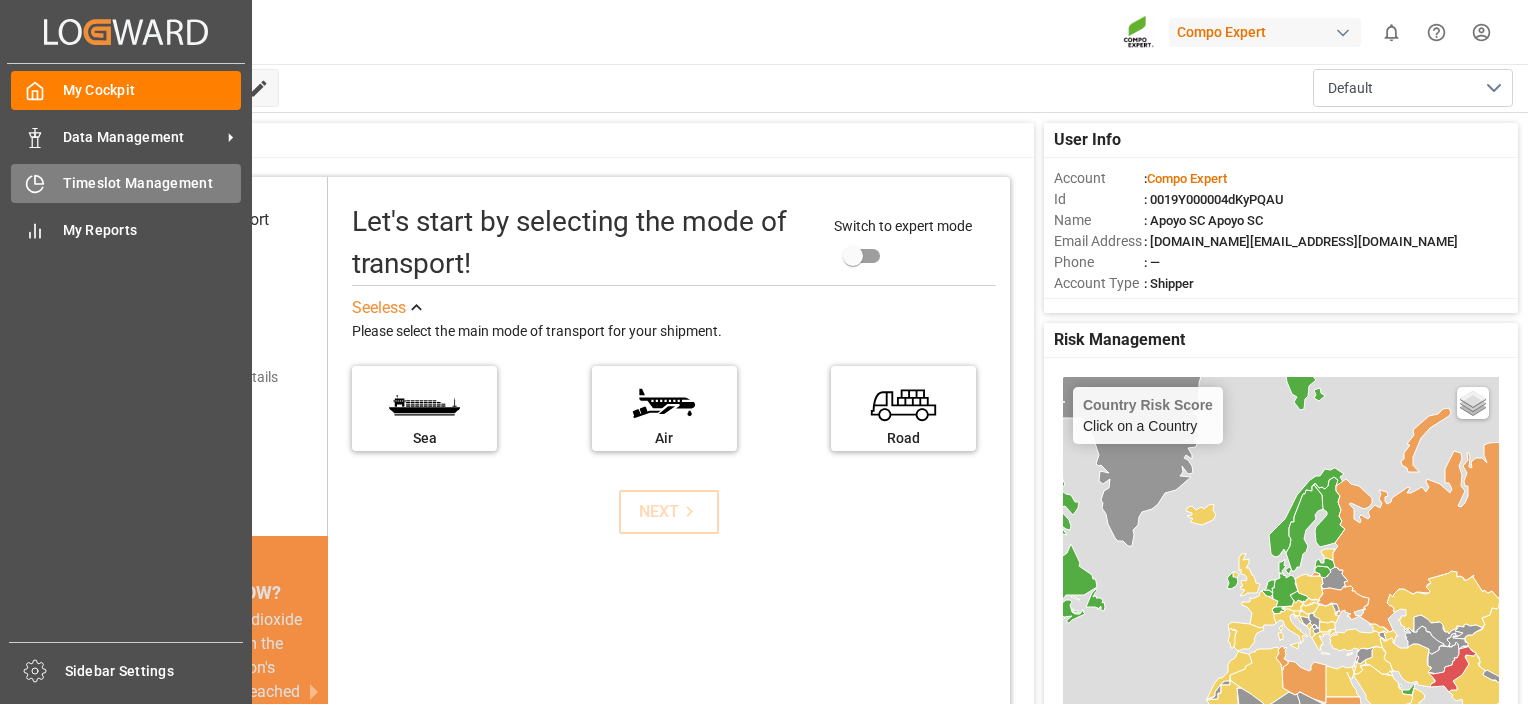 click on "Timeslot Management Timeslot Management" at bounding box center (126, 183) 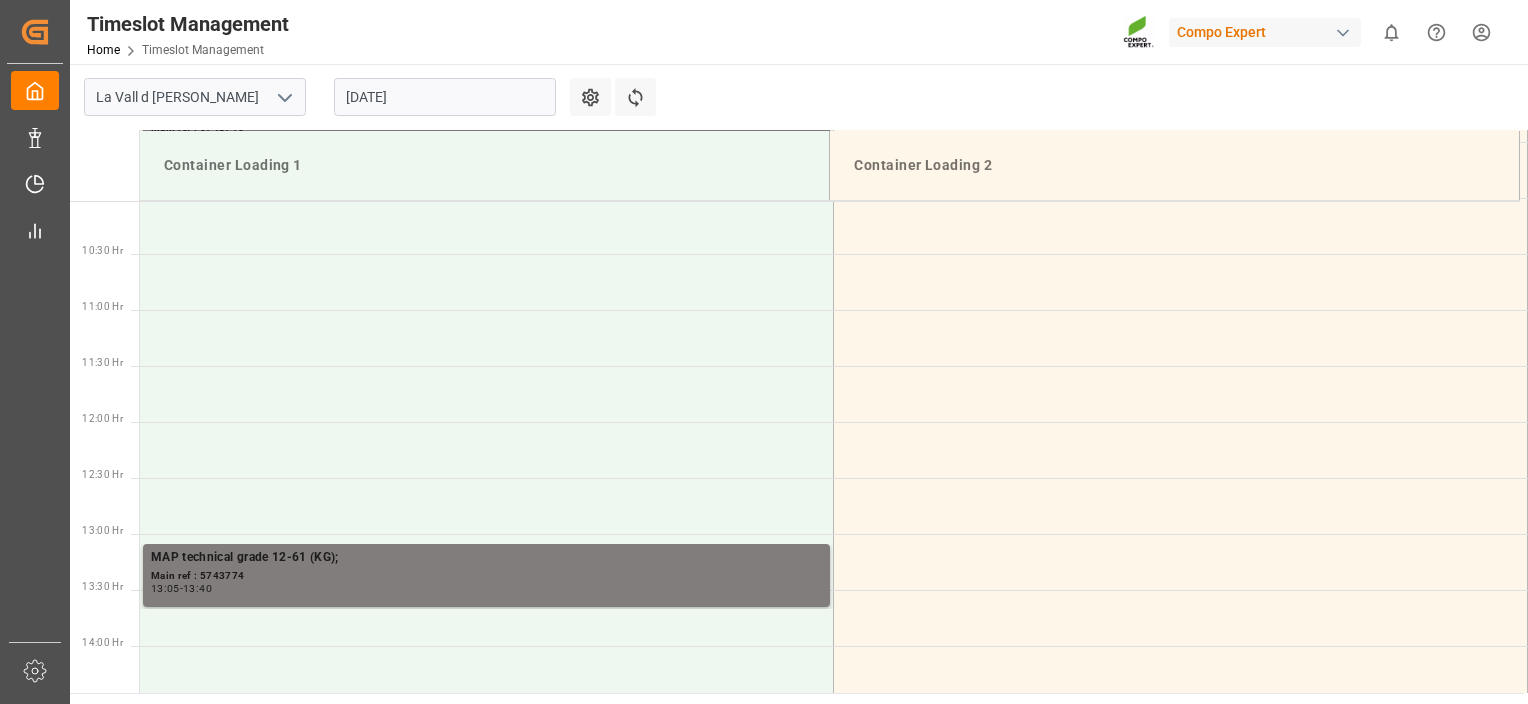 scroll, scrollTop: 1099, scrollLeft: 0, axis: vertical 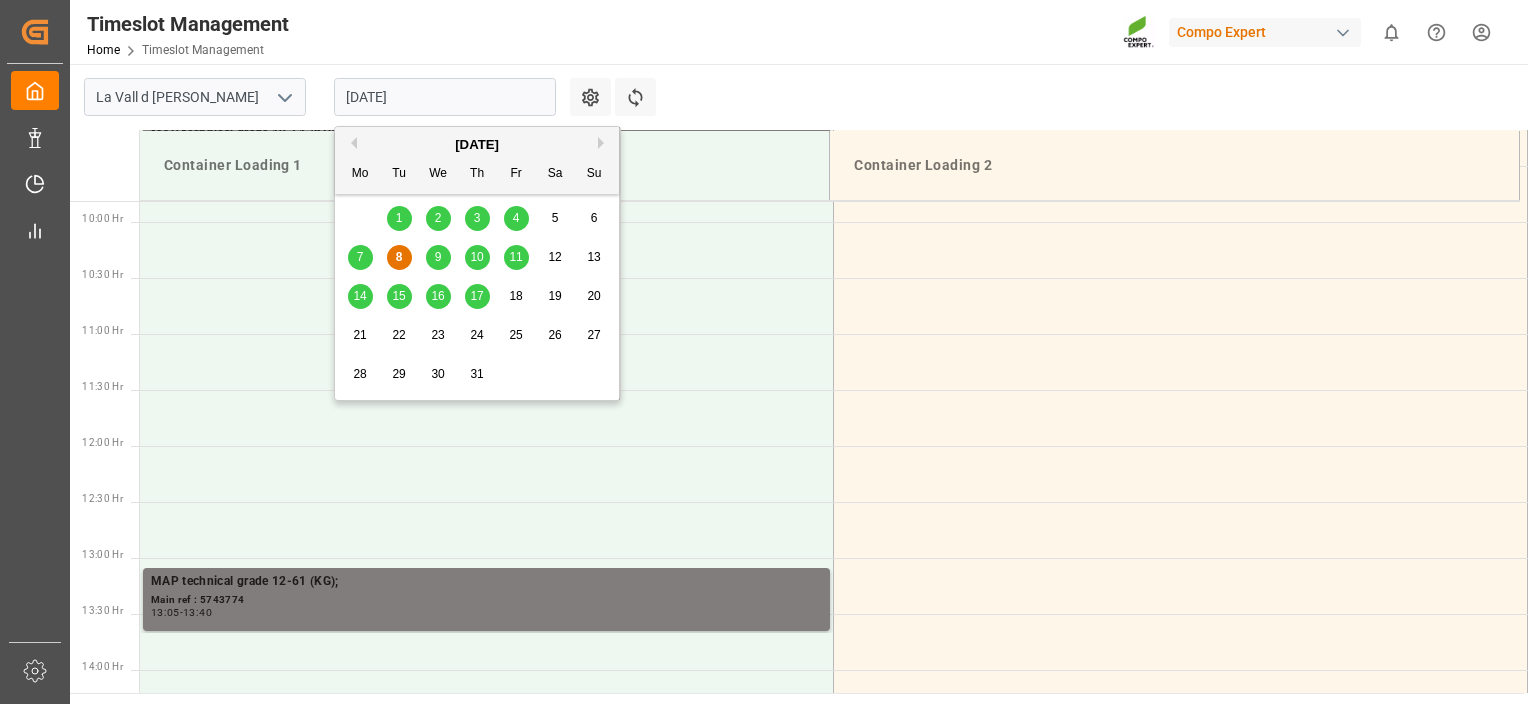 click on "[DATE]" at bounding box center (445, 97) 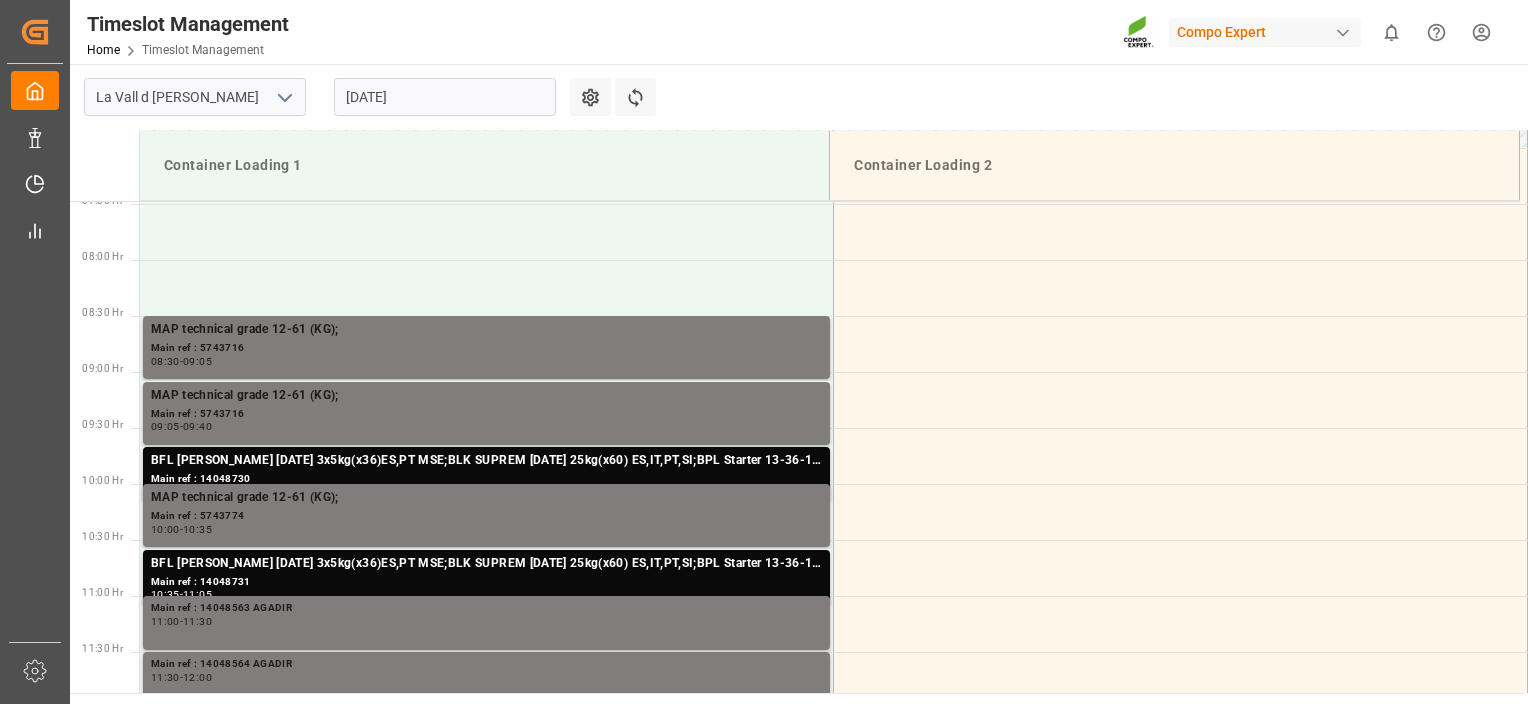 scroll, scrollTop: 883, scrollLeft: 0, axis: vertical 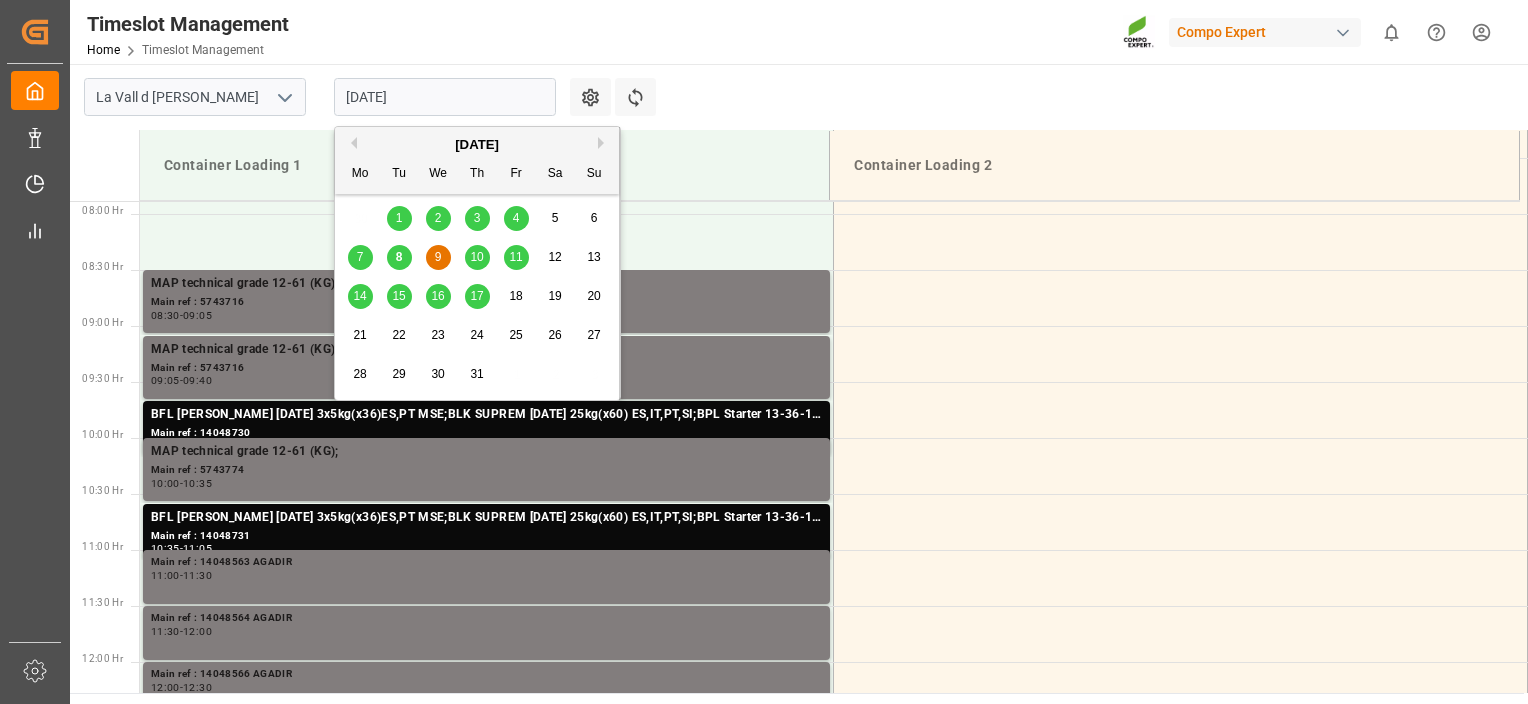 click on "[DATE]" at bounding box center [445, 97] 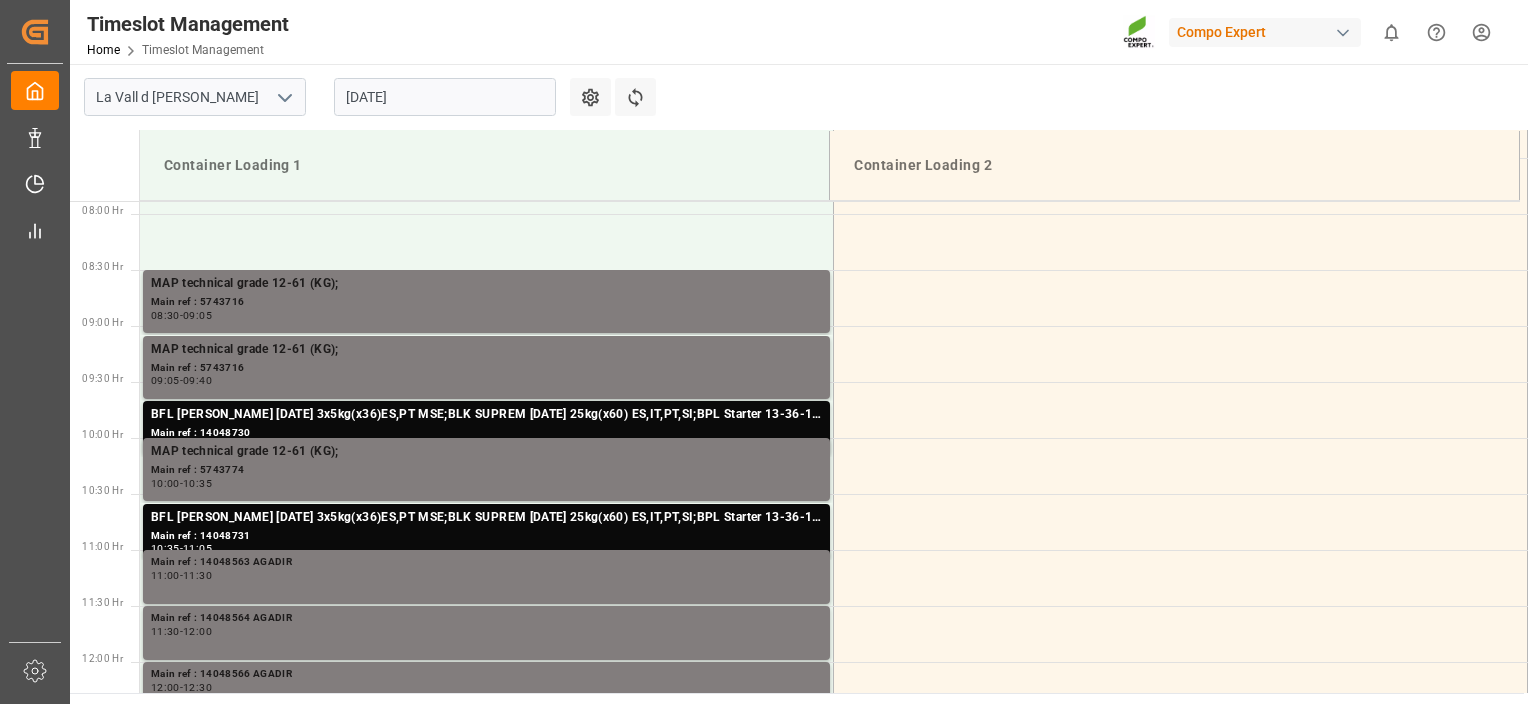 click on "[GEOGRAPHIC_DATA] [DATE] Settings Refresh Time Slots Container Loading 1 Container Loading 2 00:30 Hr 01:00 Hr 01:30 Hr 02:00 Hr 02:30 Hr 03:00 Hr 03:30 Hr 04:00 Hr 04:30 Hr 05:00 Hr 05:30 Hr 06:00 Hr 06:30 Hr 07:00 Hr 07:30 Hr 08:00 Hr 08:30 Hr 09:00 Hr 09:30 Hr 10:00 Hr 10:30 Hr 11:00 Hr 11:30 Hr 12:00 Hr 12:30 Hr 13:00 Hr 13:30 Hr 14:00 Hr 14:30 Hr 15:00 Hr 15:30 Hr 16:00 Hr 16:30 Hr 17:00 Hr 17:30 Hr 18:00 Hr 18:30 Hr 19:00 Hr 19:30 Hr 20:00 Hr 20:30 Hr 21:00 Hr 21:30 Hr 22:00 Hr 22:30 Hr 23:00 Hr 23:30 Hr MAP technical grade 12-61 (KG); Main ref : 5743716 08:30   -   09:05 MAP technical grade 12-61 (KG); Main ref : 5743716 09:05   -   09:40 Main ref : 14048730 09:40   -   10:10 MAP technical grade 12-61 (KG); Main ref : 5743774 10:00   -   10:35 Main ref : 14048731 10:35   -   11:05 Main ref : 14048563 AGADIR 11:00   -   11:30 Main ref : 14048564 AGADIR 11:30   -   12:00 Main ref : 14048566 AGADIR 12:00   -   12:30 Main ref : 14048565 AGADIR 12:30   -   13:00" at bounding box center (797, 378) 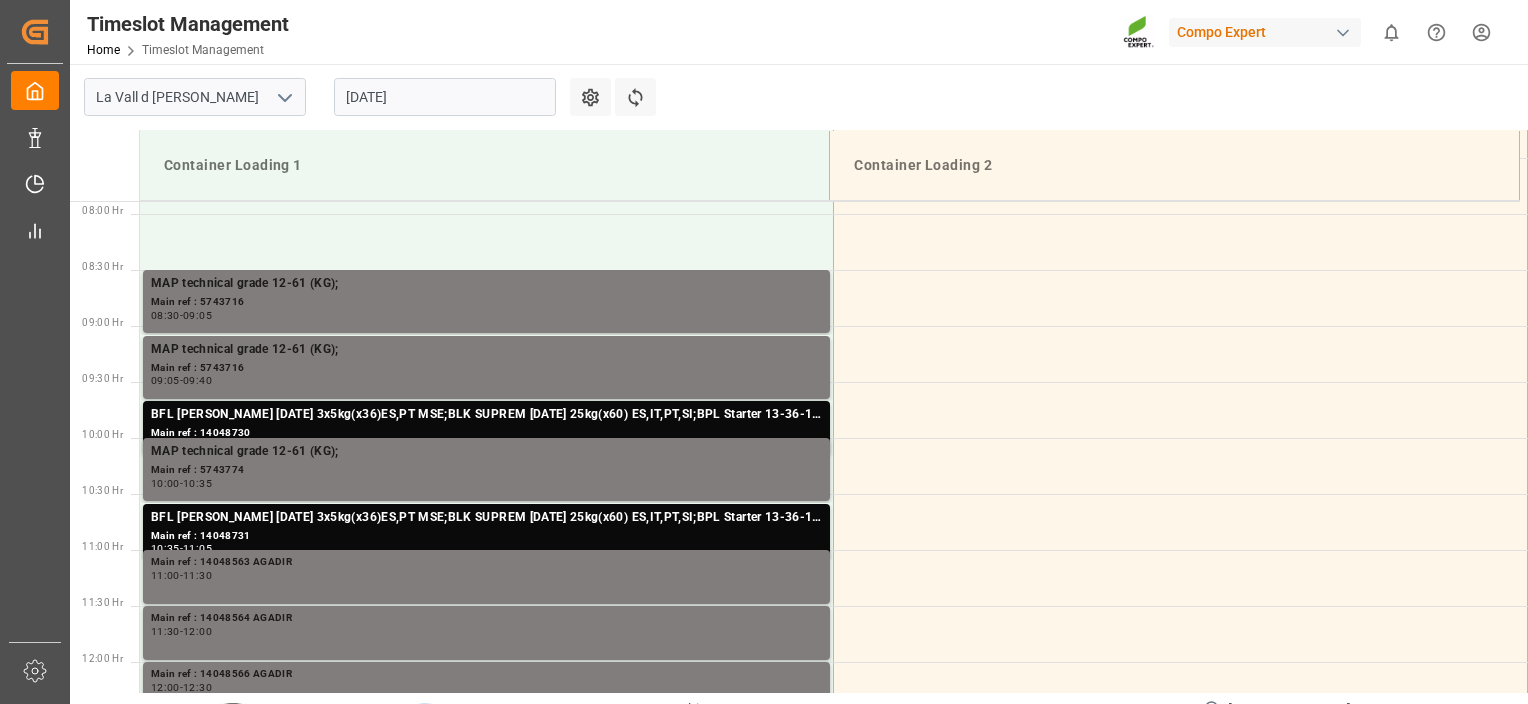 scroll, scrollTop: 146, scrollLeft: 0, axis: vertical 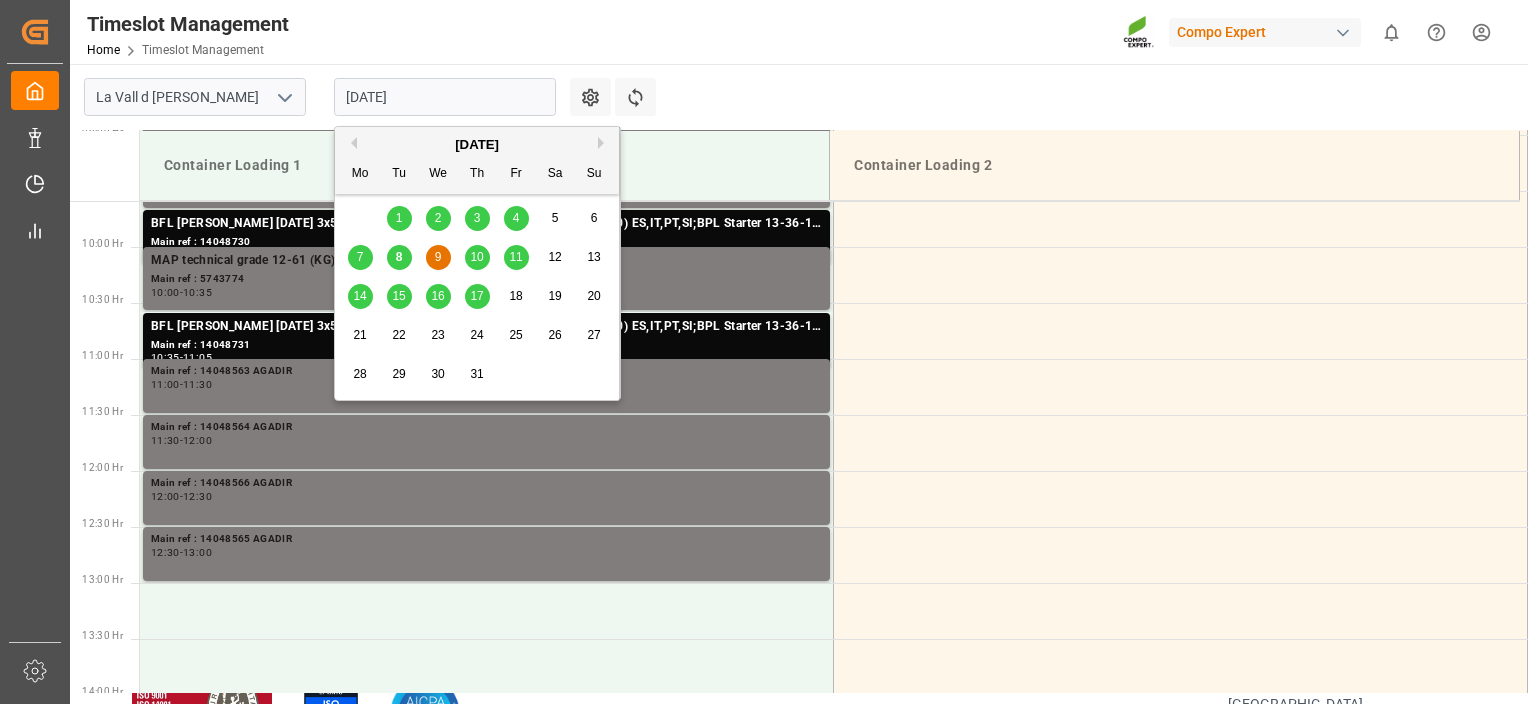 click on "[DATE]" at bounding box center (445, 97) 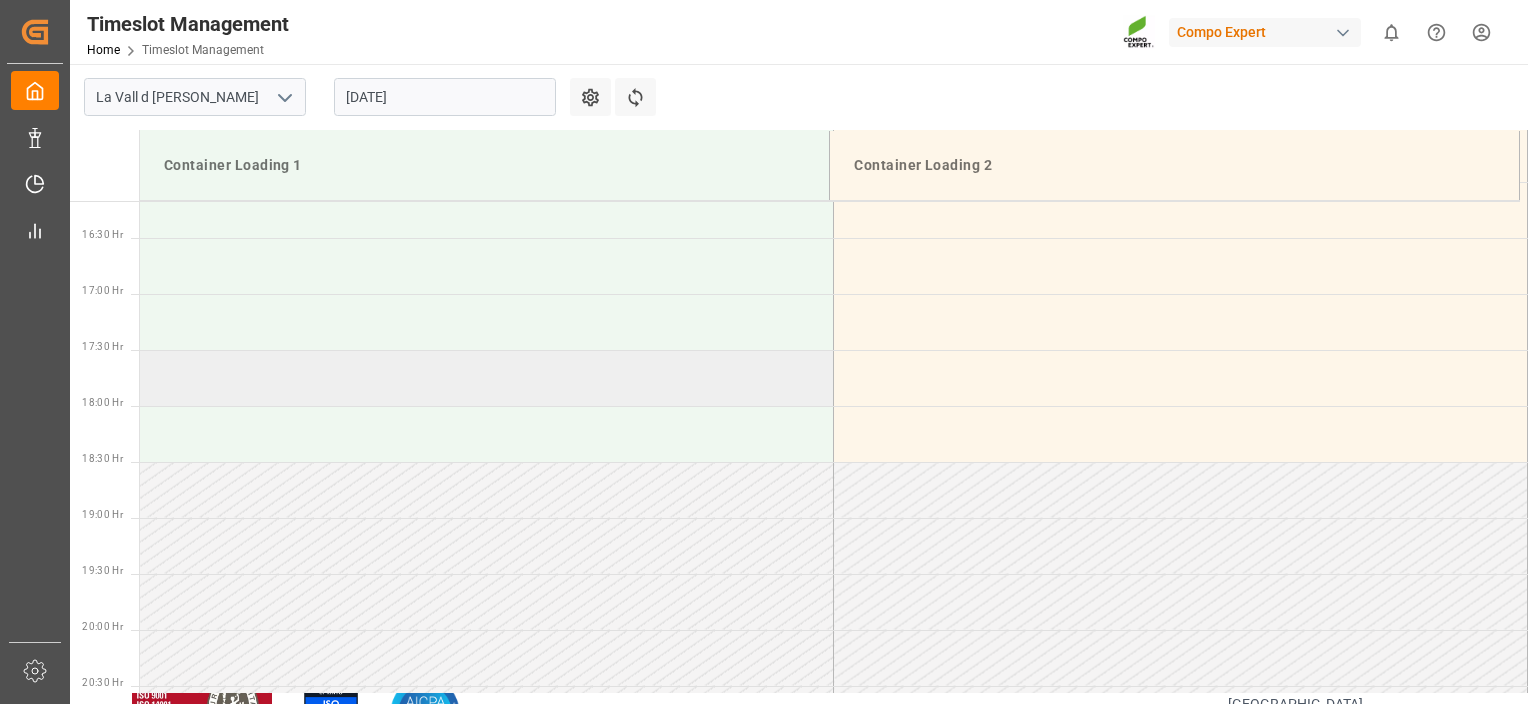 scroll, scrollTop: 1814, scrollLeft: 0, axis: vertical 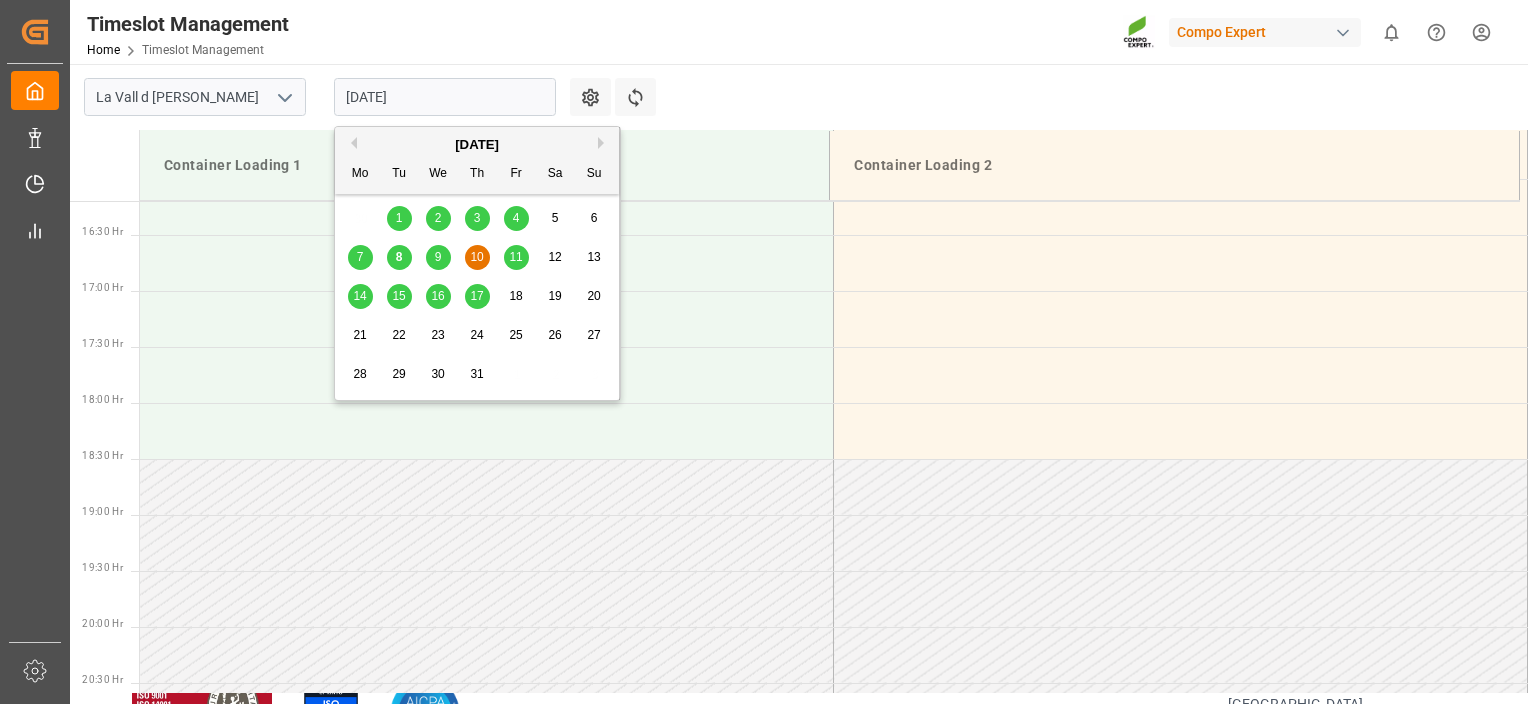 click on "[DATE]" at bounding box center [445, 97] 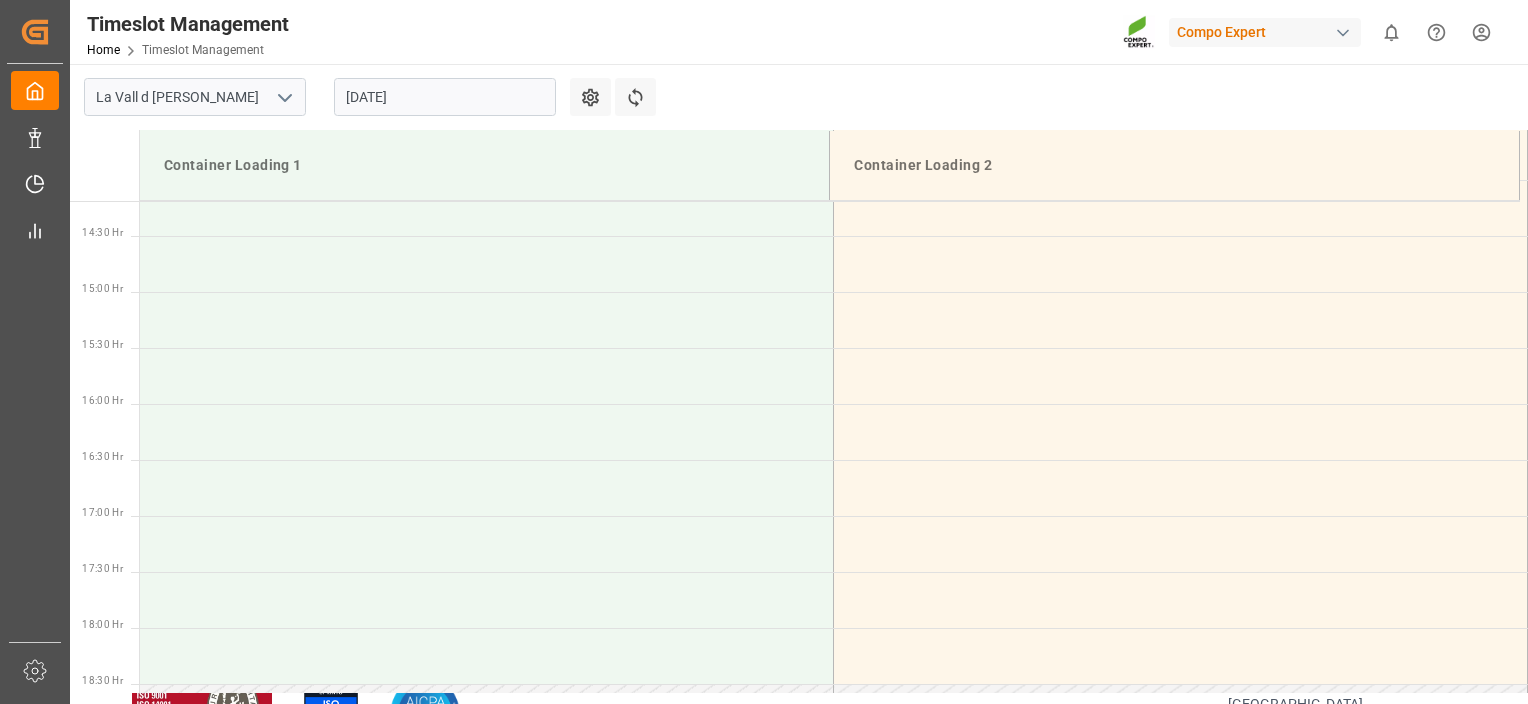 scroll, scrollTop: 1572, scrollLeft: 0, axis: vertical 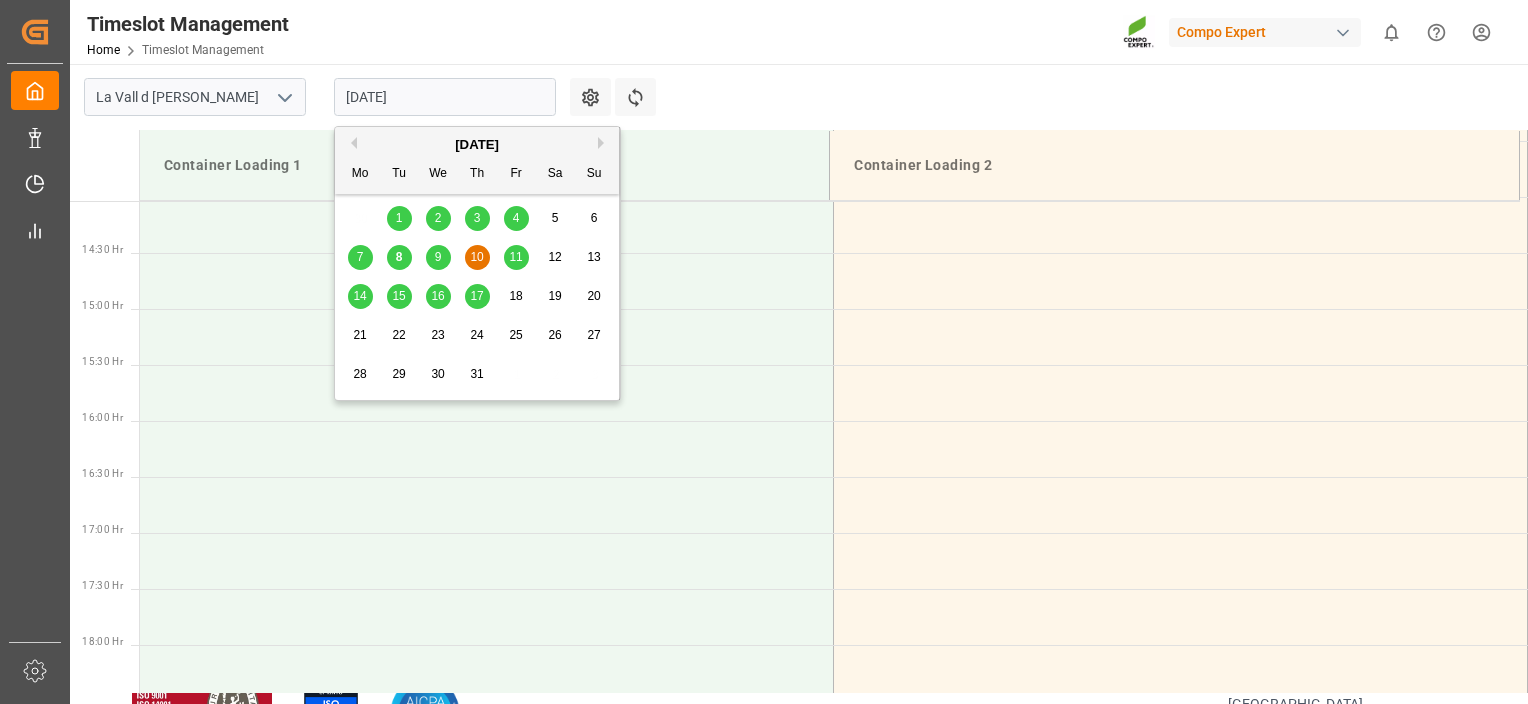 click on "[DATE]" at bounding box center [445, 97] 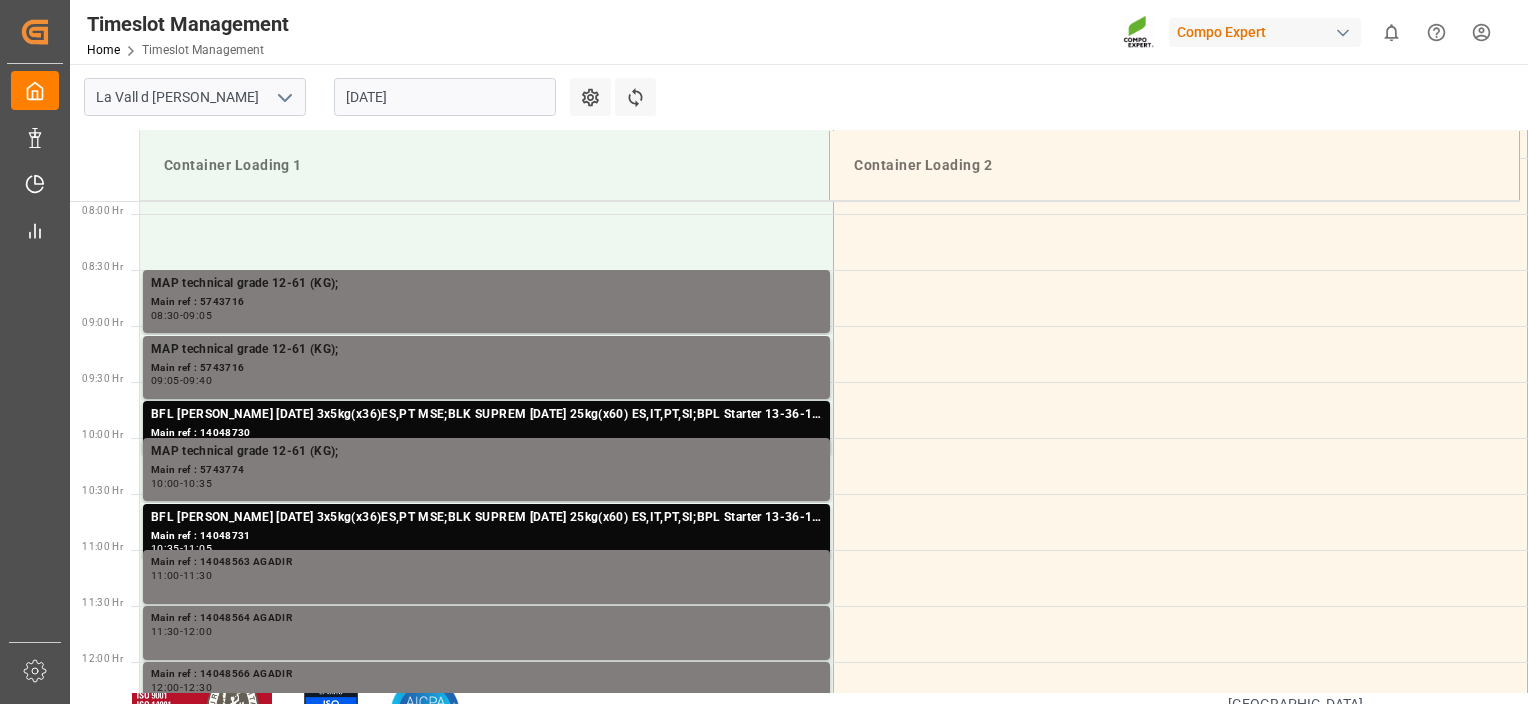 scroll, scrollTop: 891, scrollLeft: 0, axis: vertical 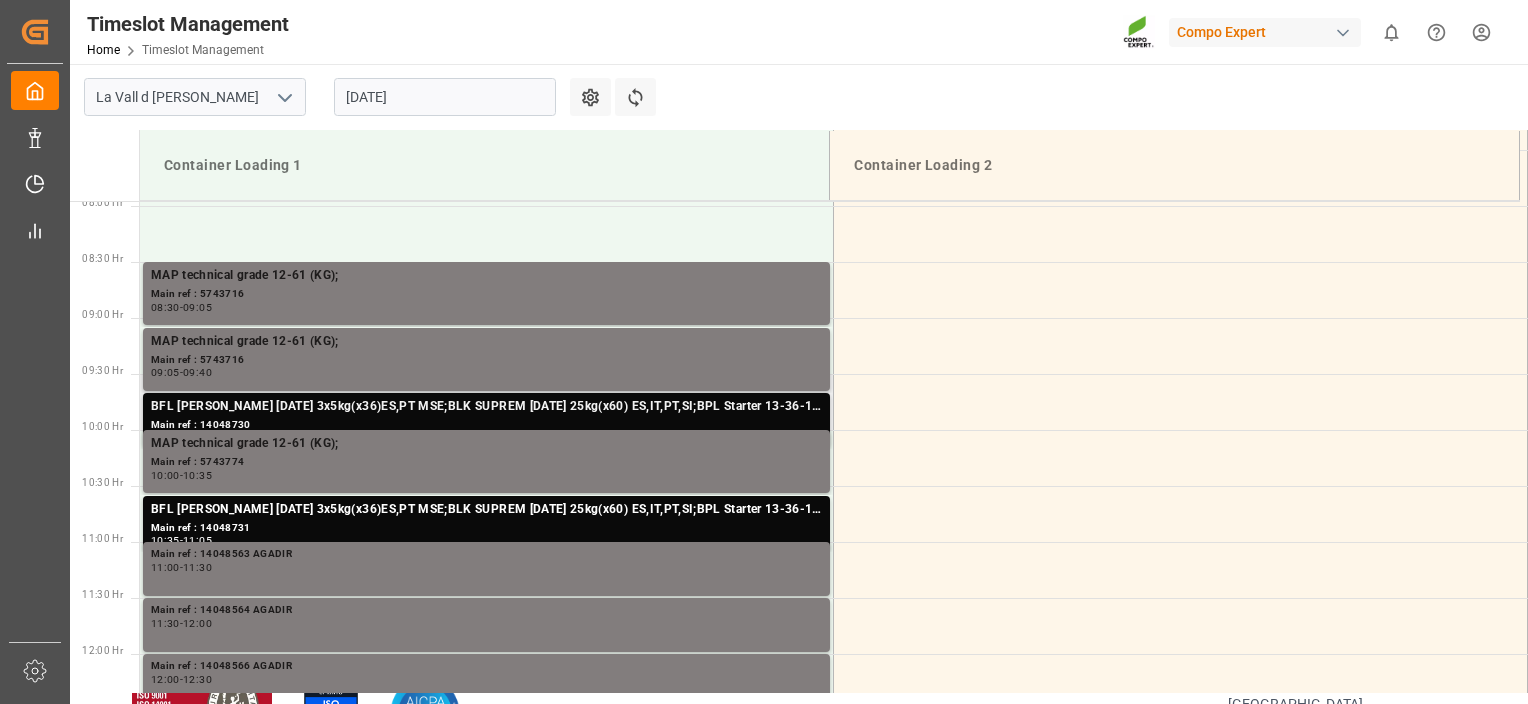 click on "BFL [PERSON_NAME] [DATE] 3x5kg(x36)ES,PT MSE;BLK SUPREM [DATE] 25kg(x60) ES,IT,PT,SI;BPL Starter 13-36-13 25kg (x48) GEN;NTC Sol 9-0-43 25kg (x48) GEN;NTC SOLUB BS 4-0-40 25KG (X48) WW;BPL Black 18-18-18 25kg (x48) INT MSE;HAK Cal + NPK [DATE](+15) 25Kg (x42) WW;BPL Starter 13-36-13 25kg (x48) GEN;NTC SOLUB BS 4-0-40 25KG (X48) WW;HAK Cal + K [DATE]+10 25 Kg (x42) WW;" at bounding box center (486, 407) 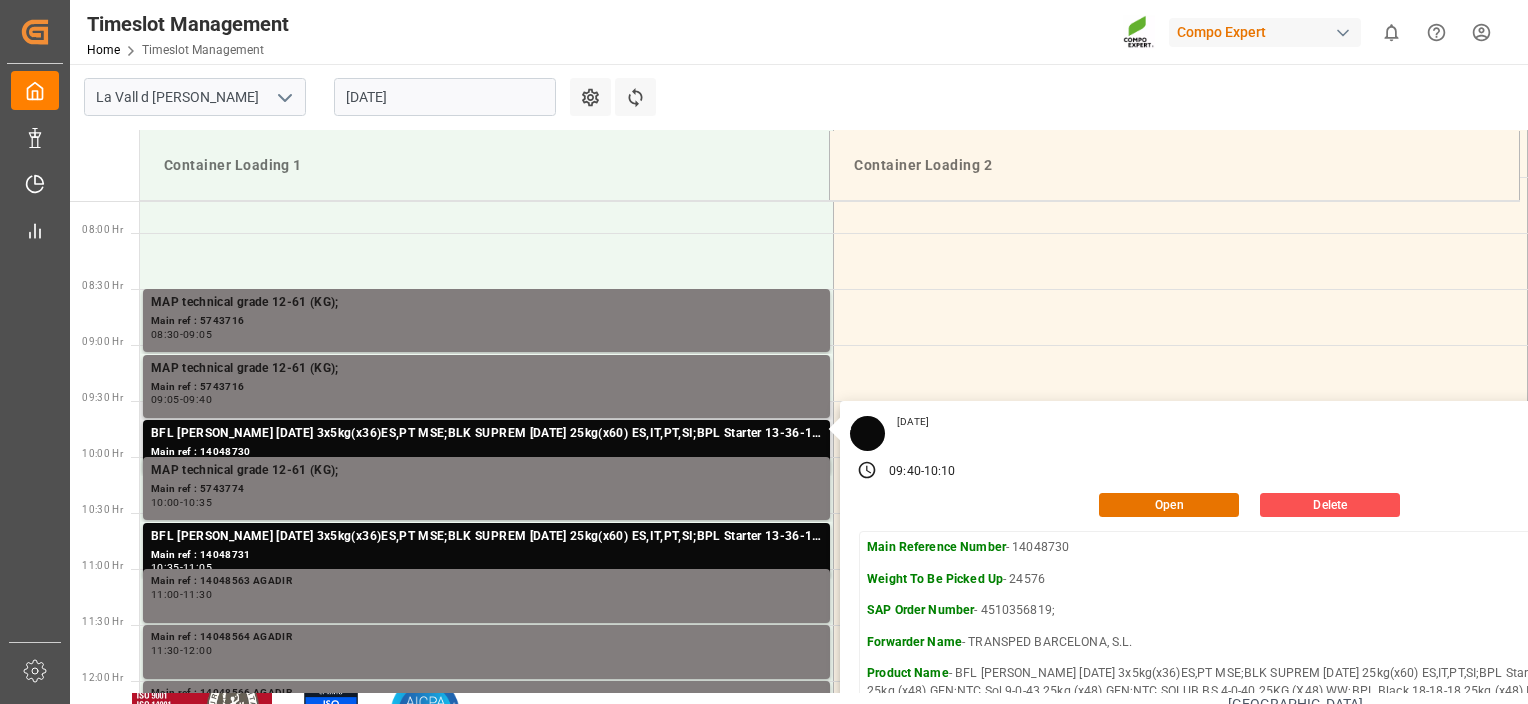 scroll, scrollTop: 737, scrollLeft: 0, axis: vertical 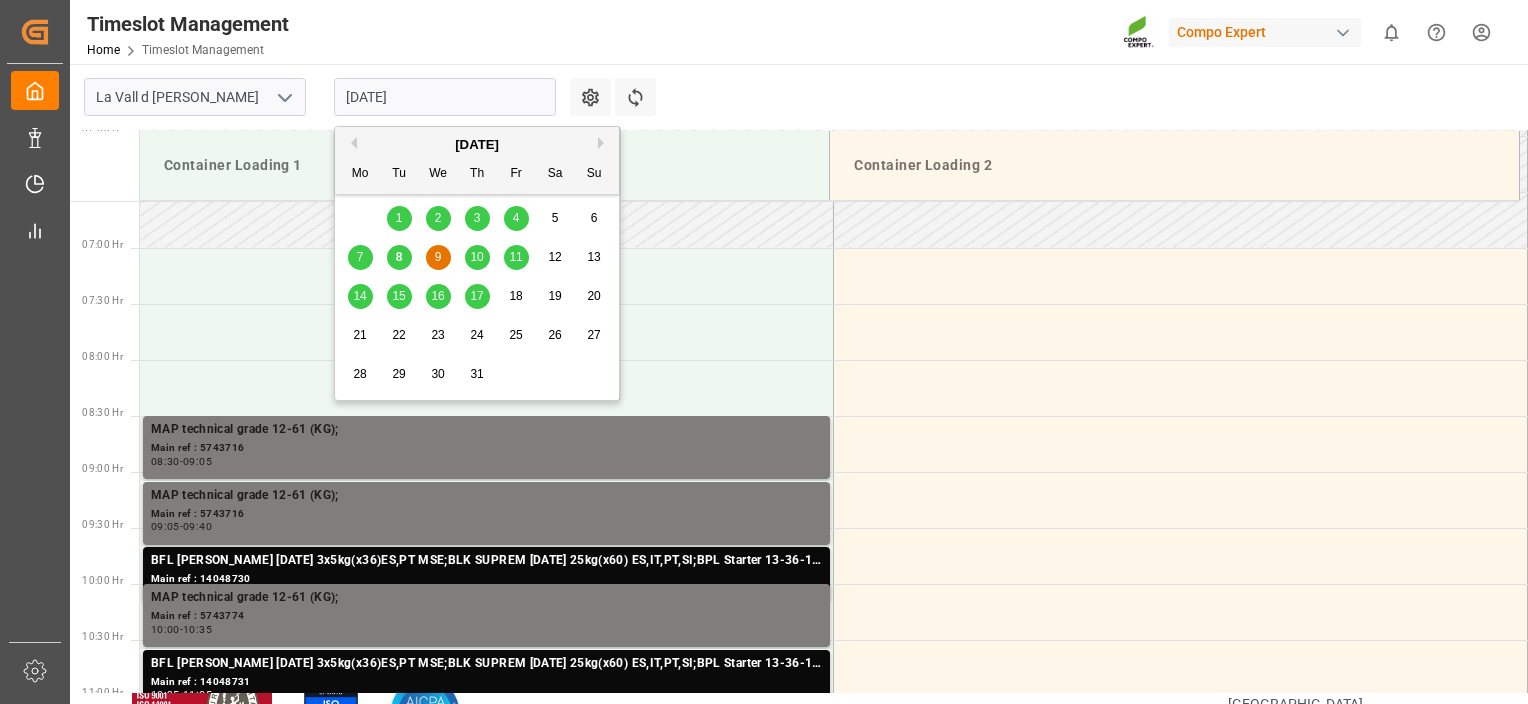 click on "[DATE]" at bounding box center [445, 97] 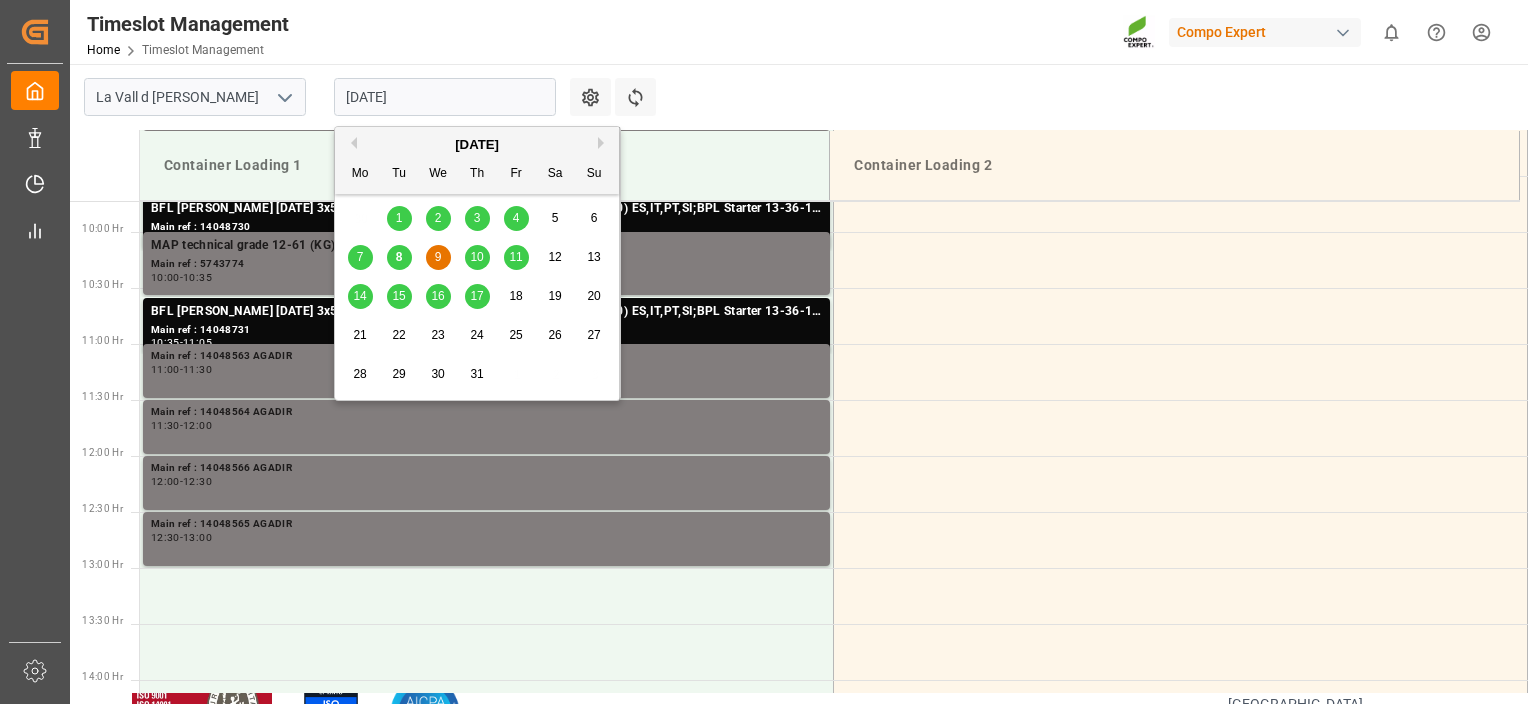 scroll, scrollTop: 1086, scrollLeft: 0, axis: vertical 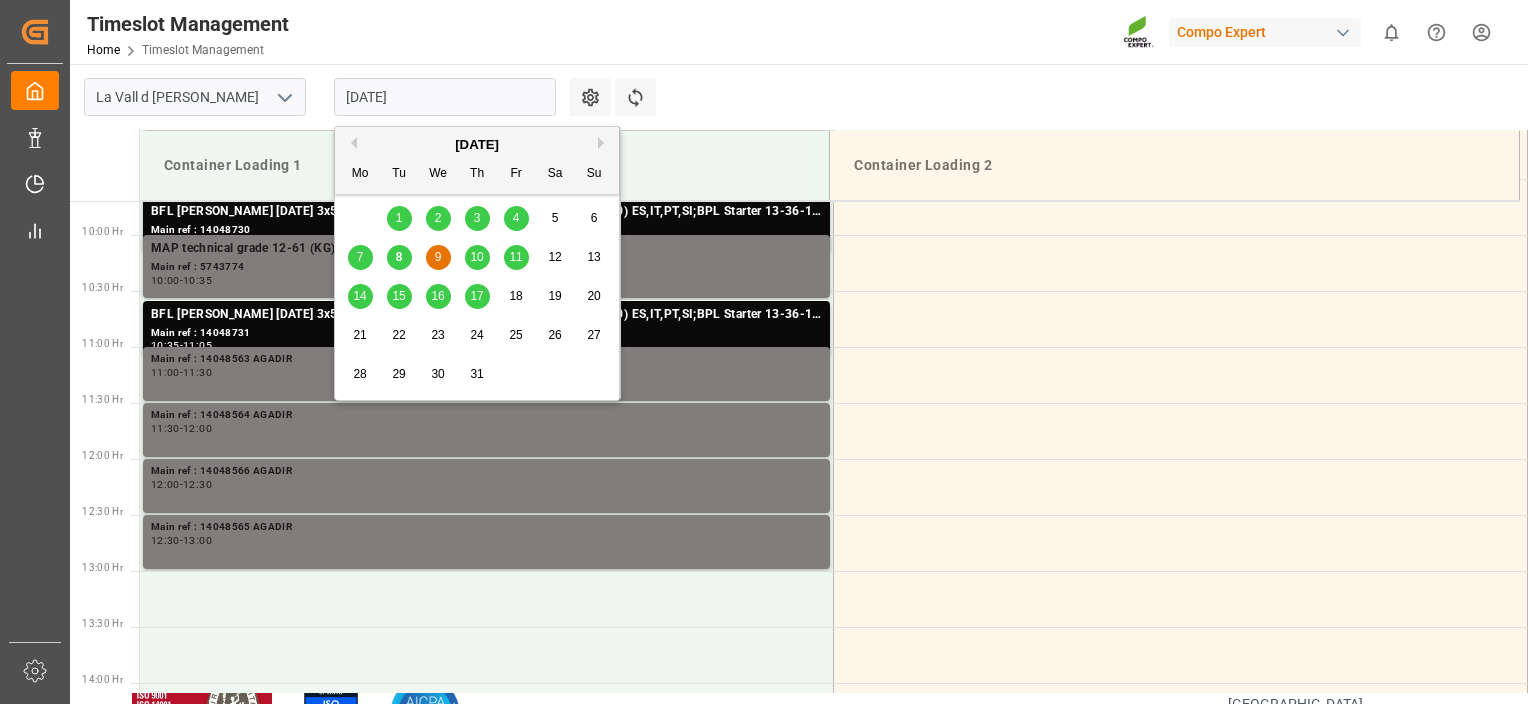 click on "10" at bounding box center [477, 258] 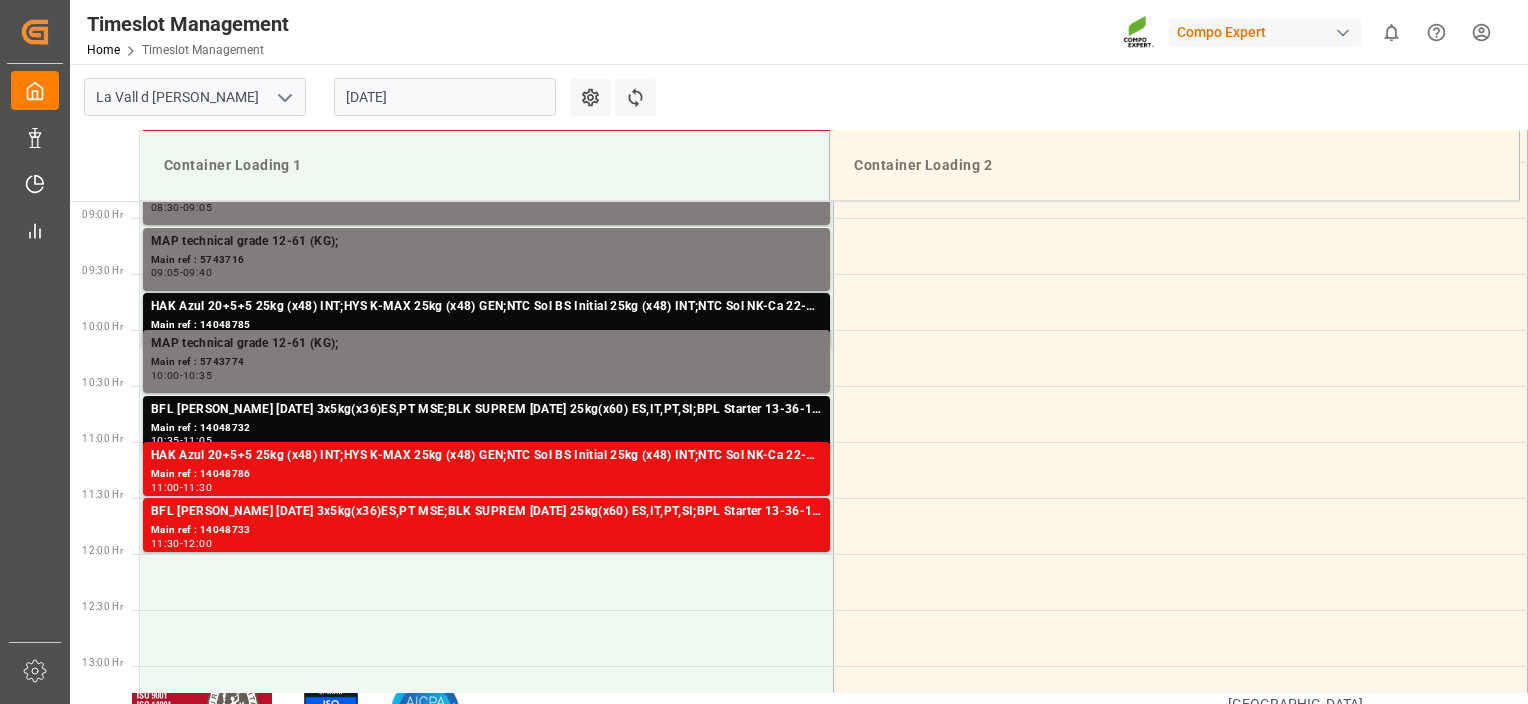 scroll, scrollTop: 938, scrollLeft: 0, axis: vertical 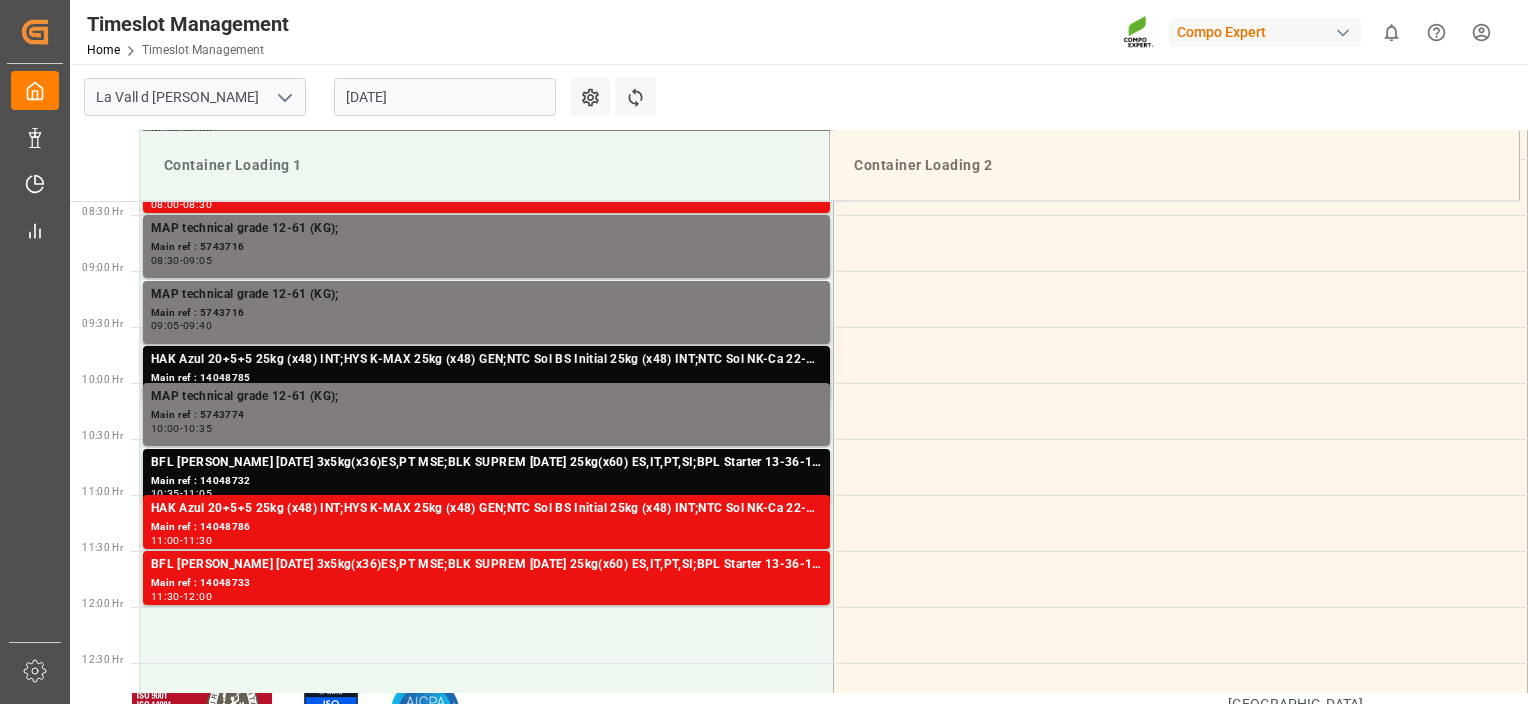 click on "HAK Azul 20+5+5  25kg (x48) INT;HYS K-MAX 25kg (x48) GEN;NTC Sol BS Initial 25kg (x48) INT;NTC Sol NK-Ca 22-0-10 25kg(x48) WW ES,PT;TPL N Fluid 1000L IBC ES,PT;INVELOP 25kg (x40) ES,PT;Magna Rhizo SP 25kg (x48) ES,PT;NTC CLASSIC [DATE] 25kg(x60) ES,PT,I,SI;TPL INITIAL FLUID 20L (x32) ES,PT;Magna Balance SP 25kg (x48) ES,PT;NTC Sol BS Fruit 25kg (x48) INT;" at bounding box center [486, 360] 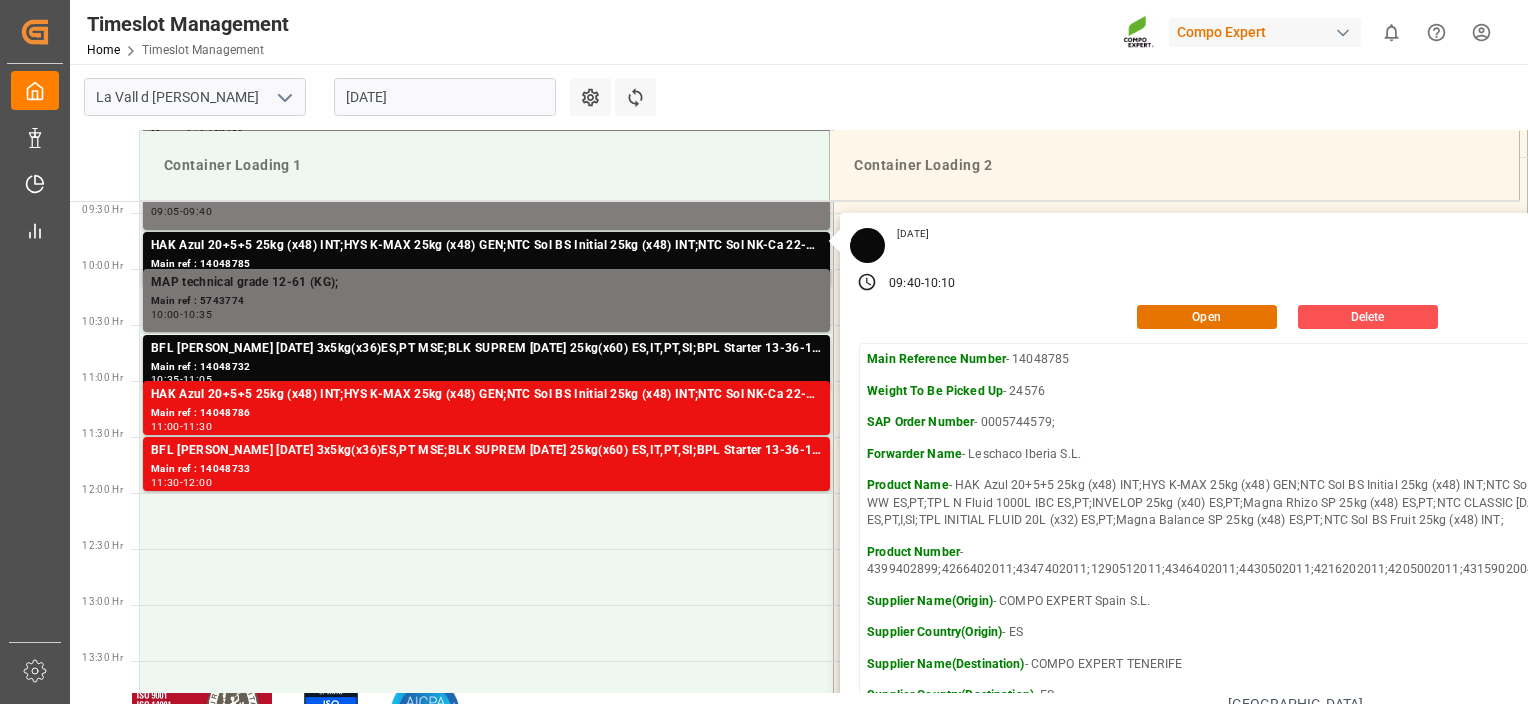 scroll, scrollTop: 1053, scrollLeft: 0, axis: vertical 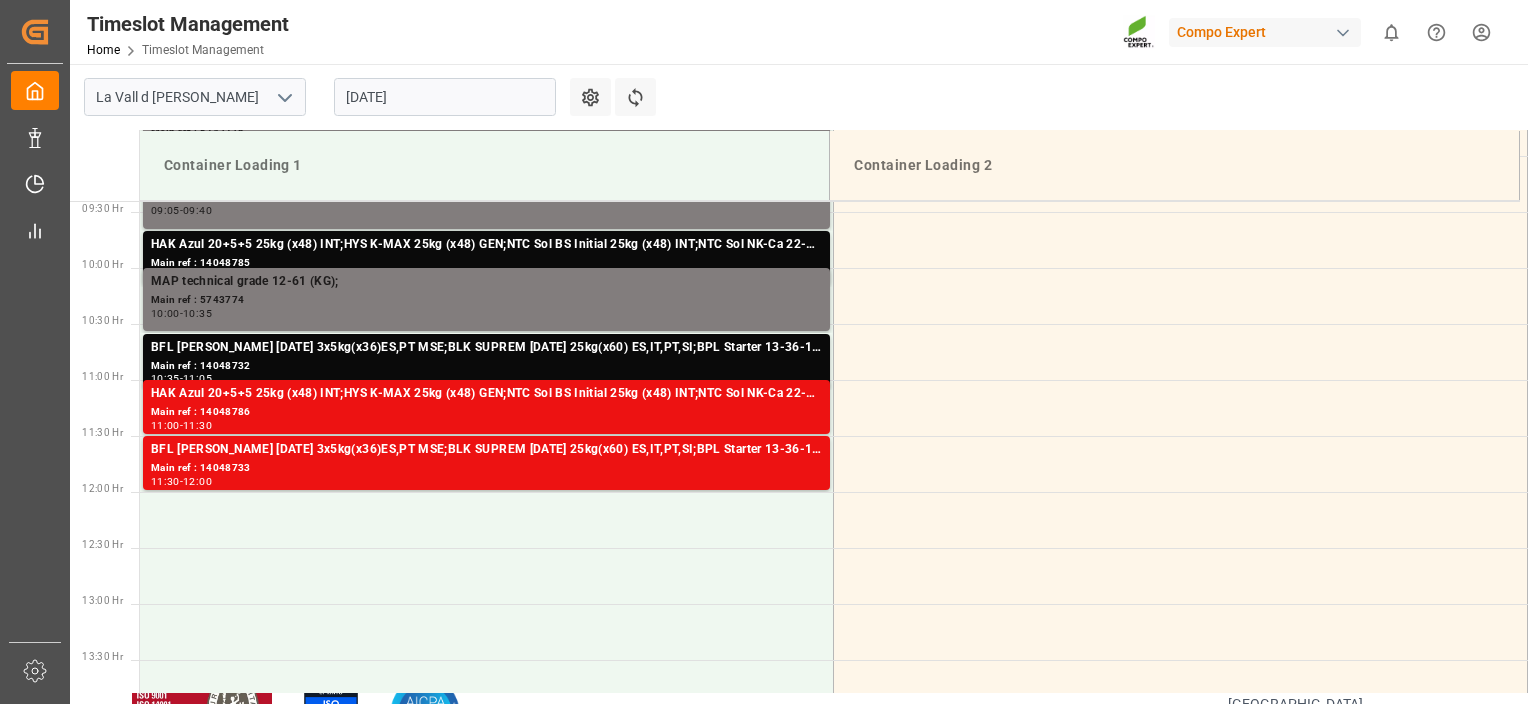 click on "BFL [PERSON_NAME] [DATE] 3x5kg(x36)ES,PT MSE;BLK SUPREM [DATE] 25kg(x60) ES,IT,PT,SI;BPL Starter 13-36-13 25kg (x48) GEN;NTC Sol 9-0-43 25kg (x48) GEN;NTC SOLUB BS 4-0-40 25KG (X48) WW;BPL Black 18-18-18 25kg (x48) INT MSE;HAK Cal + NPK [DATE](+15) 25Kg (x42) WW;BPL Starter 13-36-13 25kg (x48) GEN;NTC SOLUB BS 4-0-40 25KG (X48) WW;HAK Cal + K [DATE]+10 25 Kg (x42) WW;" at bounding box center [486, 348] 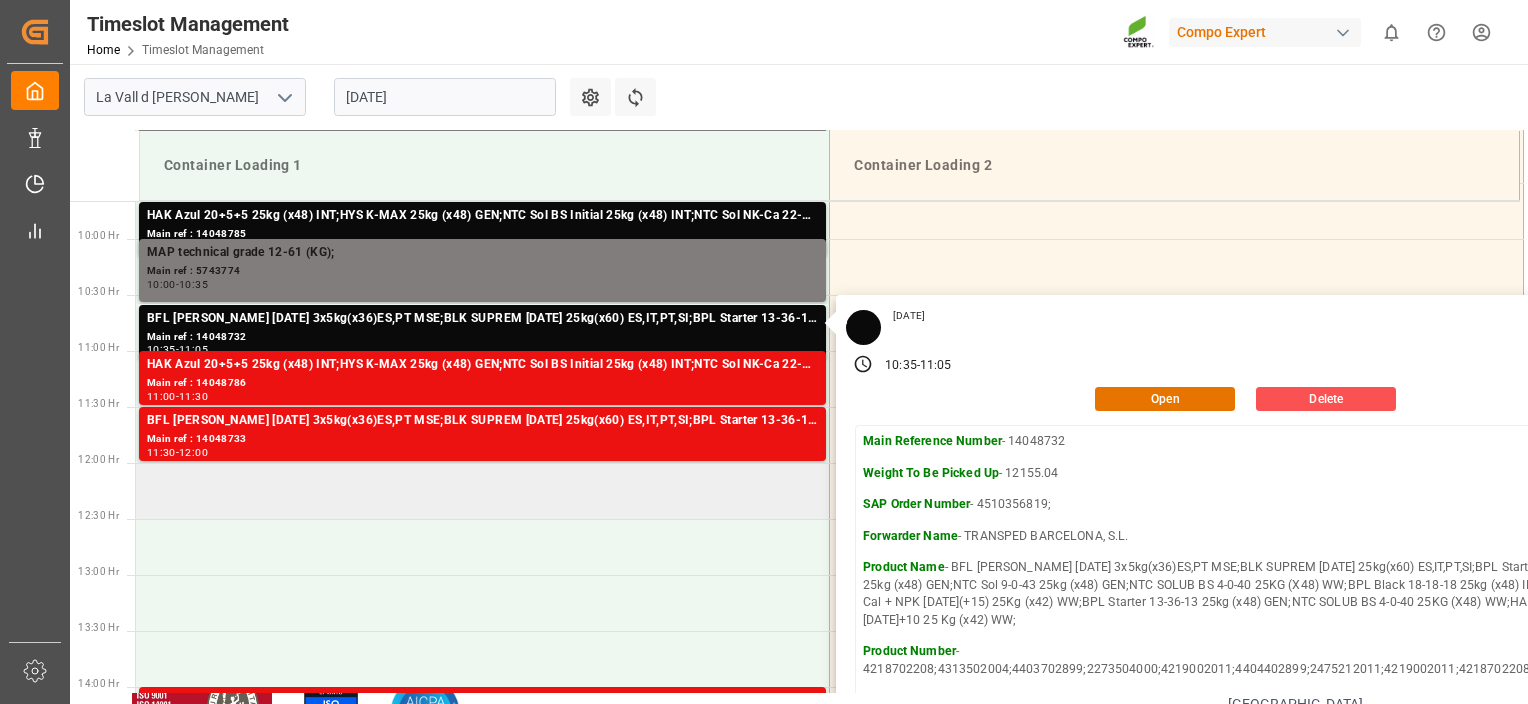 scroll, scrollTop: 1081, scrollLeft: 4, axis: both 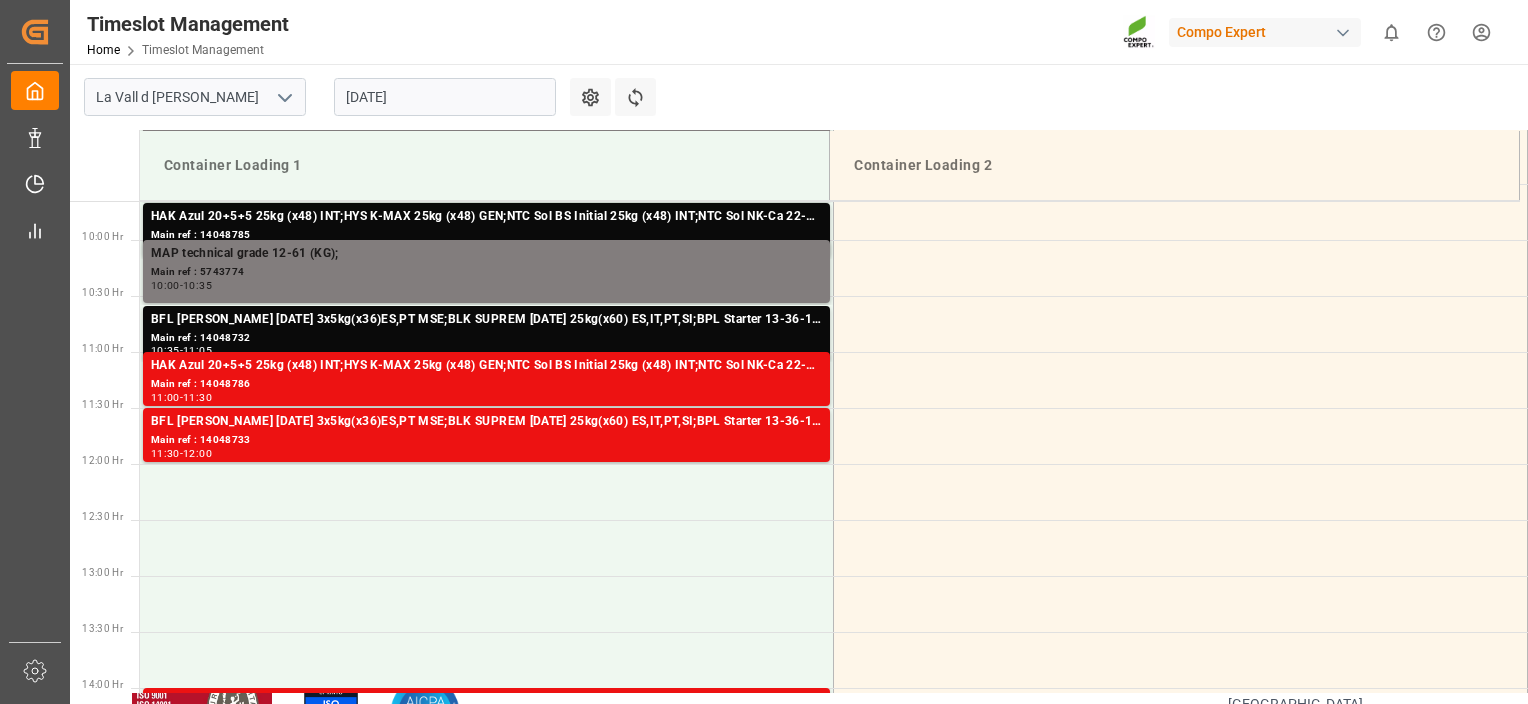 click on "Timeslot Management Home Timeslot Management Compo Expert 0 Notifications Only show unread All Watching Mark all categories read No notifications" at bounding box center (792, 32) 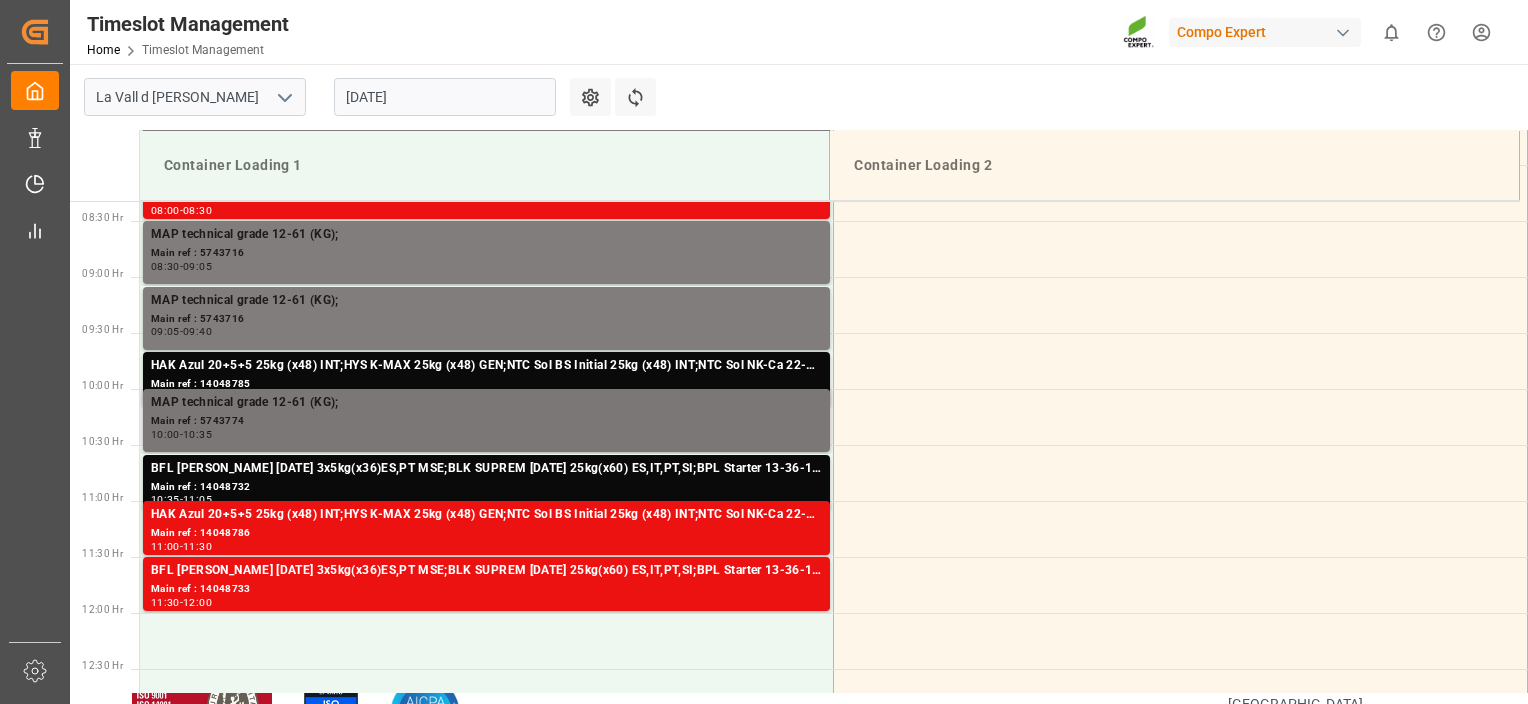 scroll, scrollTop: 981, scrollLeft: 0, axis: vertical 